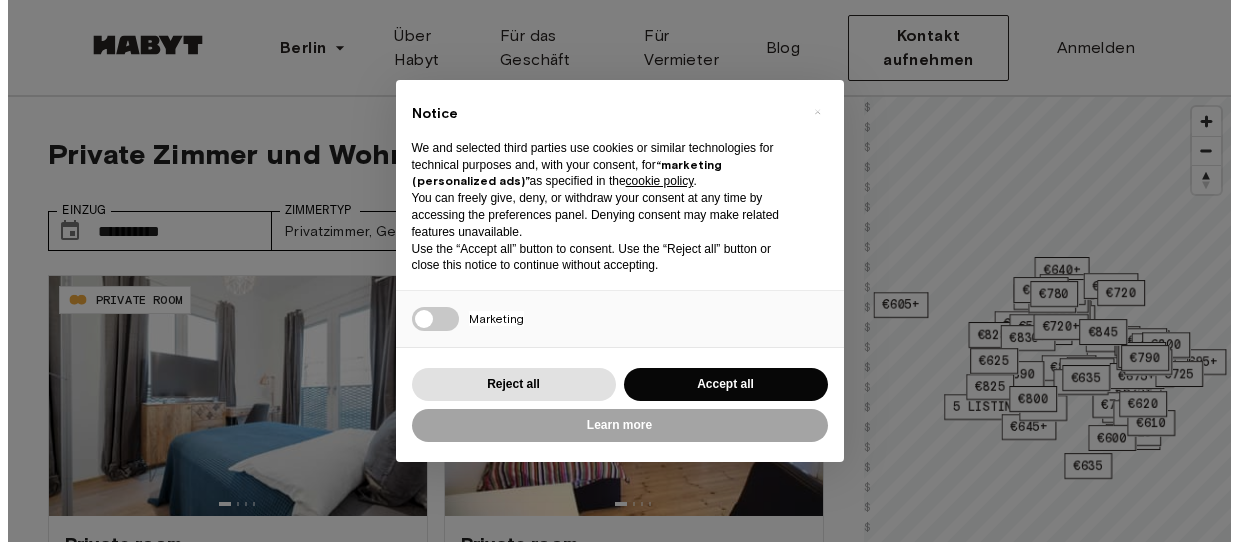 scroll, scrollTop: 0, scrollLeft: 0, axis: both 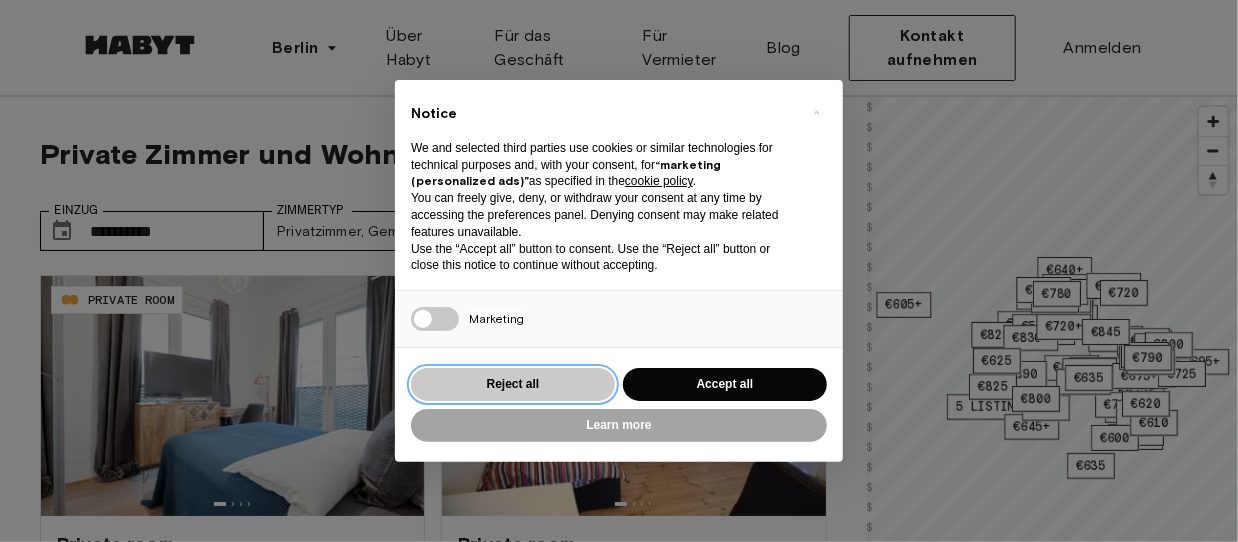 click on "Reject all" at bounding box center (513, 384) 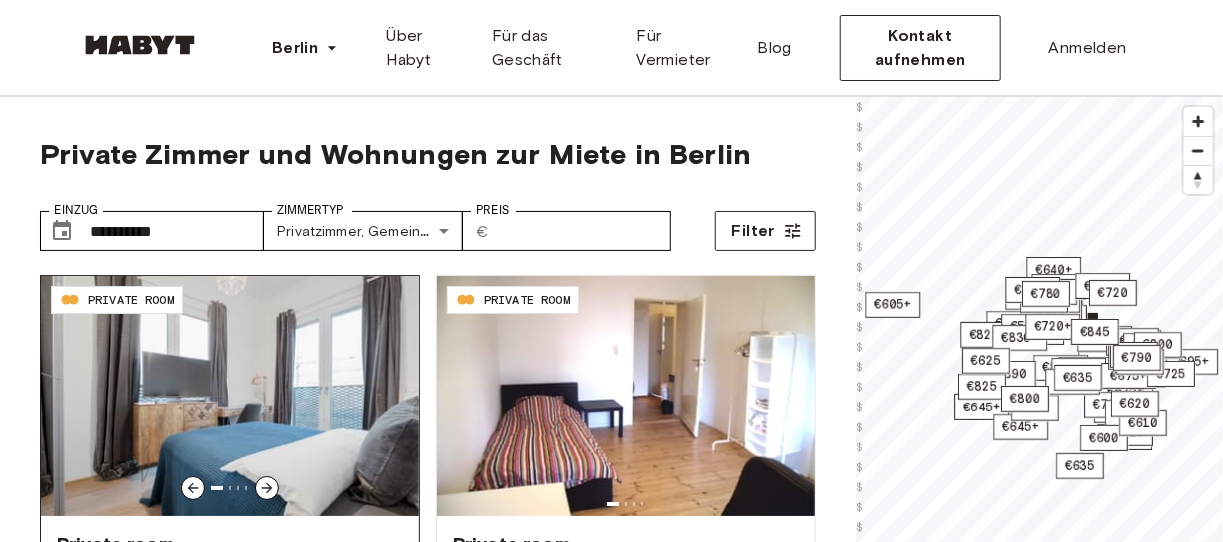 scroll, scrollTop: 1, scrollLeft: 0, axis: vertical 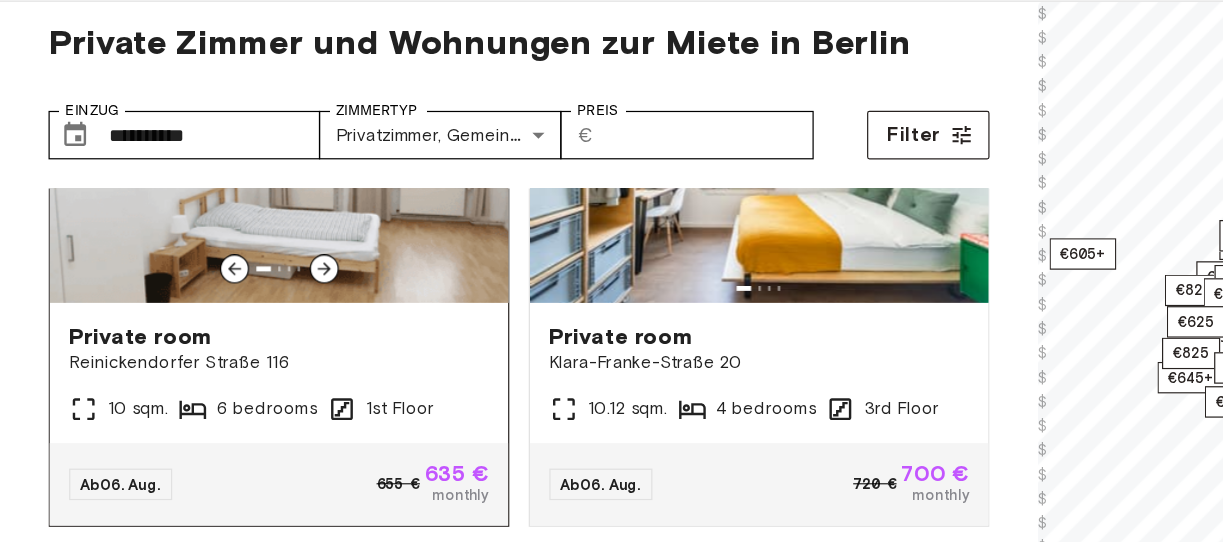 click on "Private room" at bounding box center (230, 372) 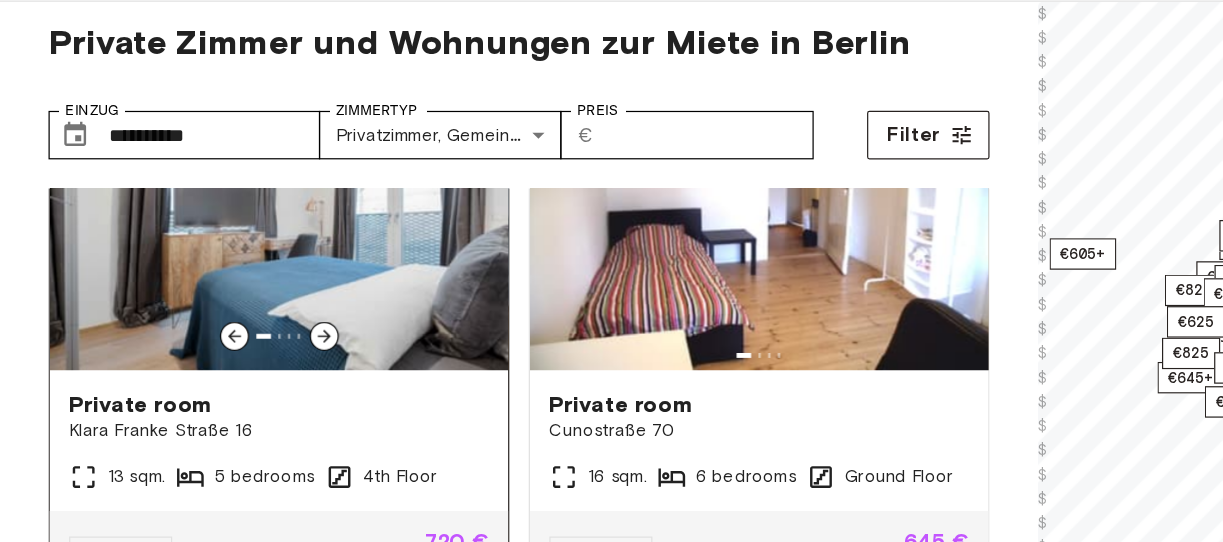 scroll, scrollTop: 0, scrollLeft: 0, axis: both 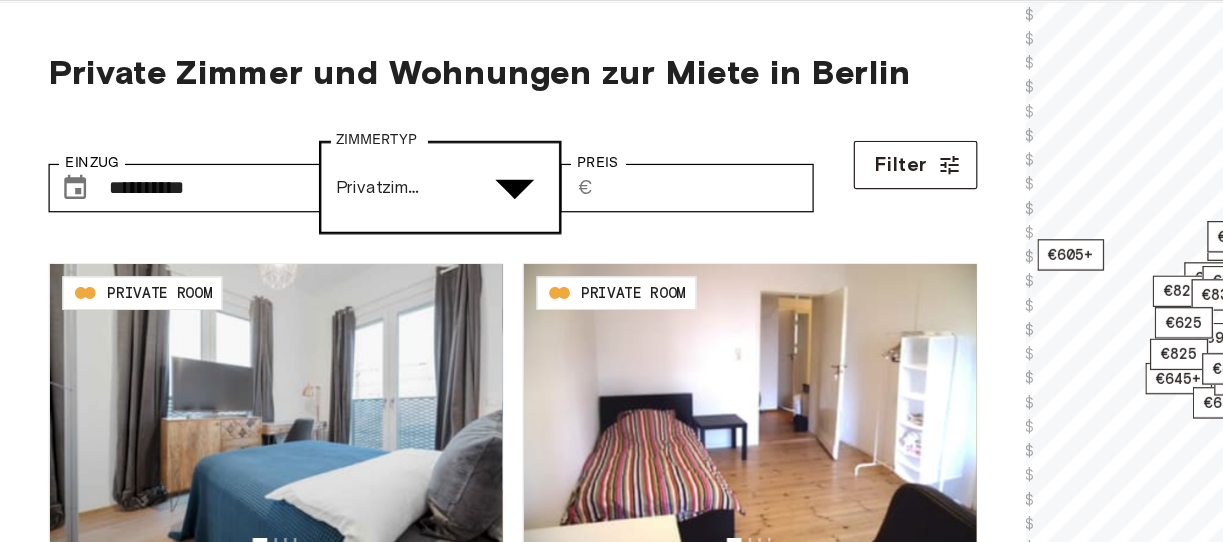 click on "**********" at bounding box center [611, 2608] 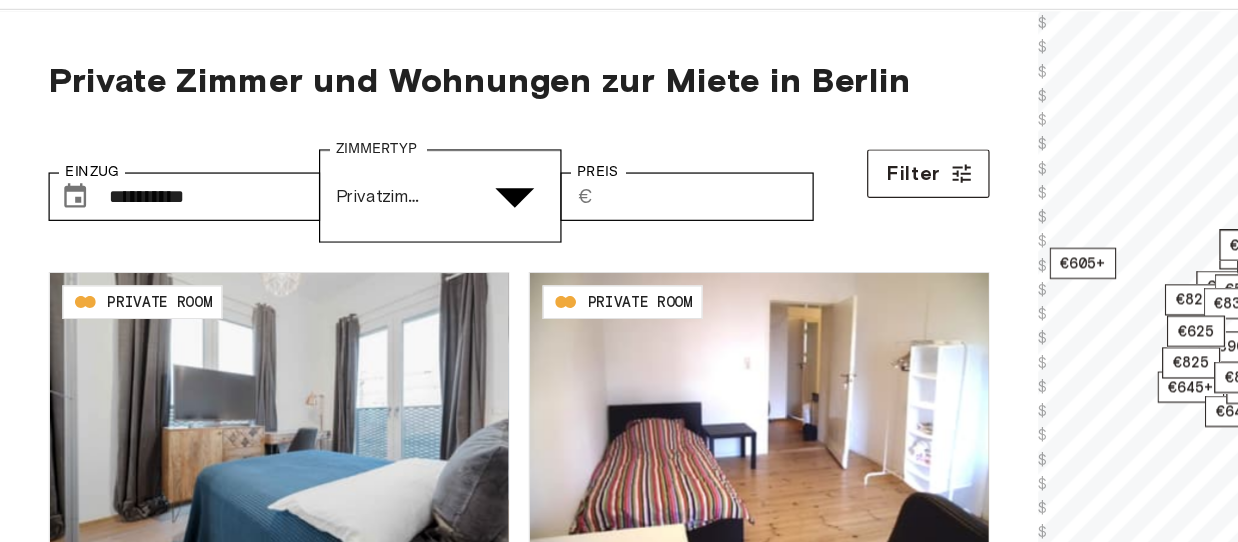 click at bounding box center (611, 4825) 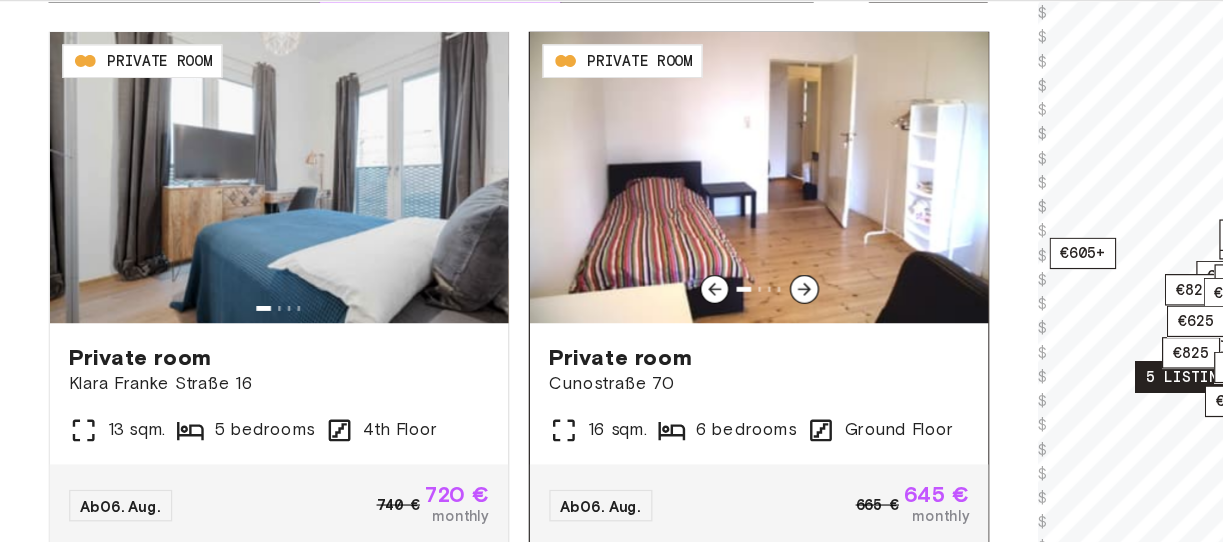 scroll, scrollTop: 158, scrollLeft: 0, axis: vertical 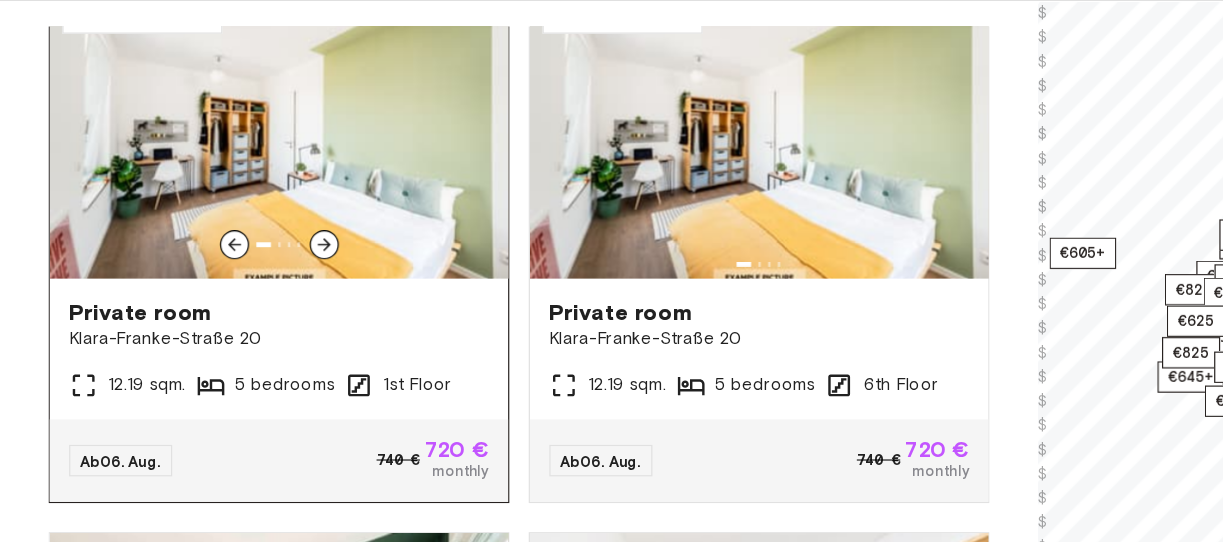 click on "720 €" at bounding box center (376, 466) 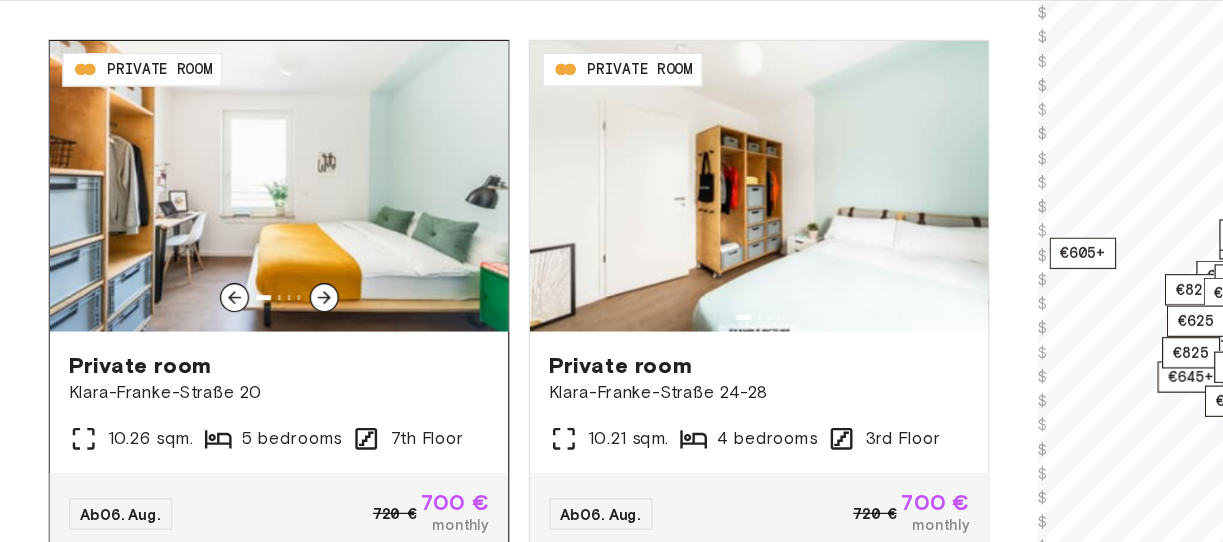 scroll, scrollTop: 4054, scrollLeft: 0, axis: vertical 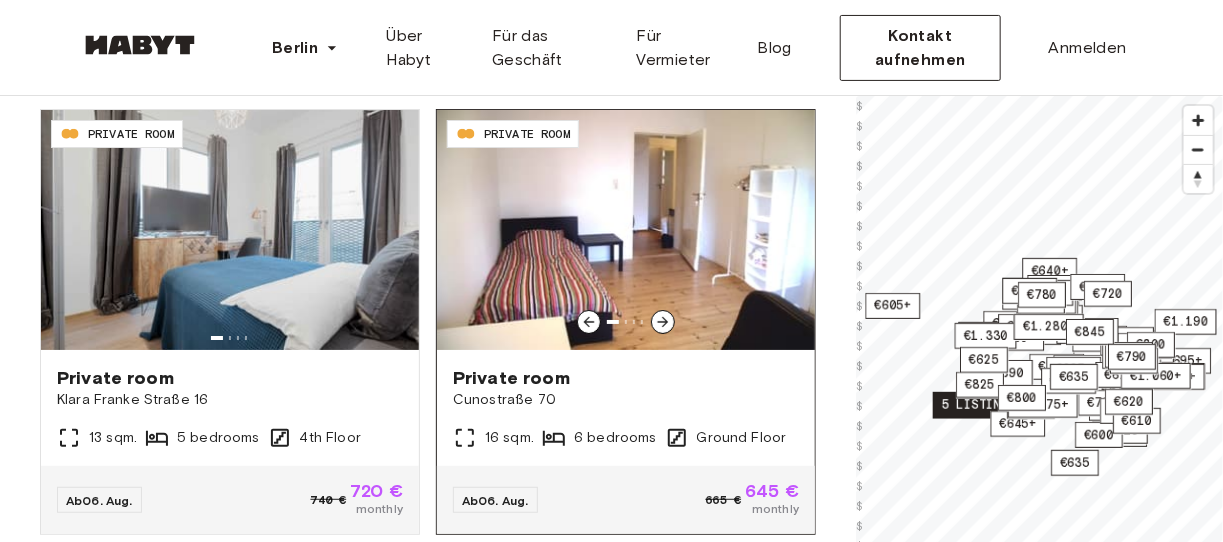 type on "**********" 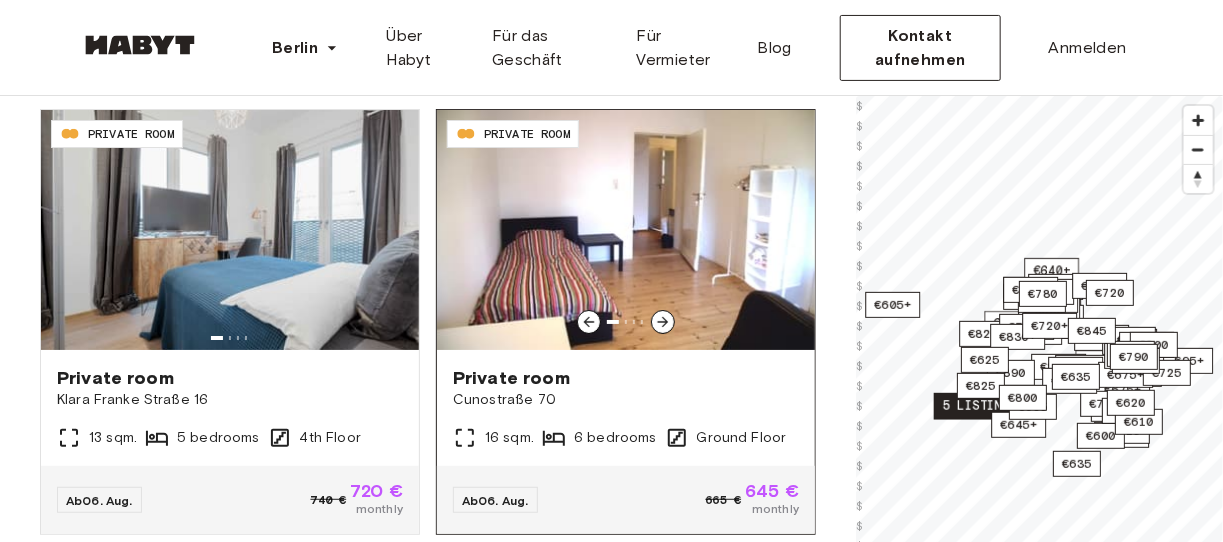scroll, scrollTop: 166, scrollLeft: 0, axis: vertical 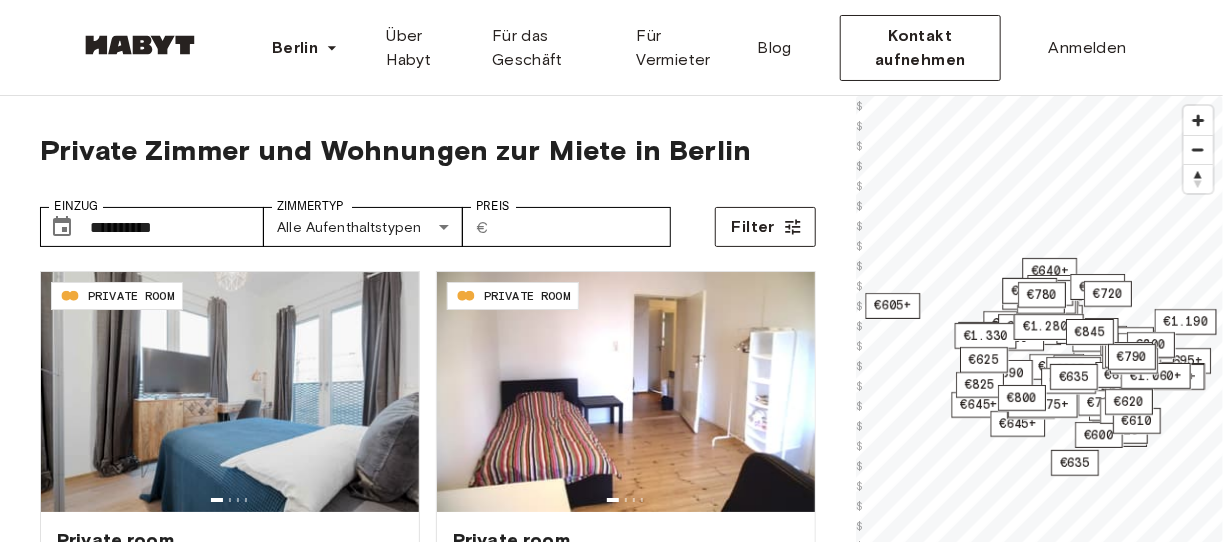 type on "**********" 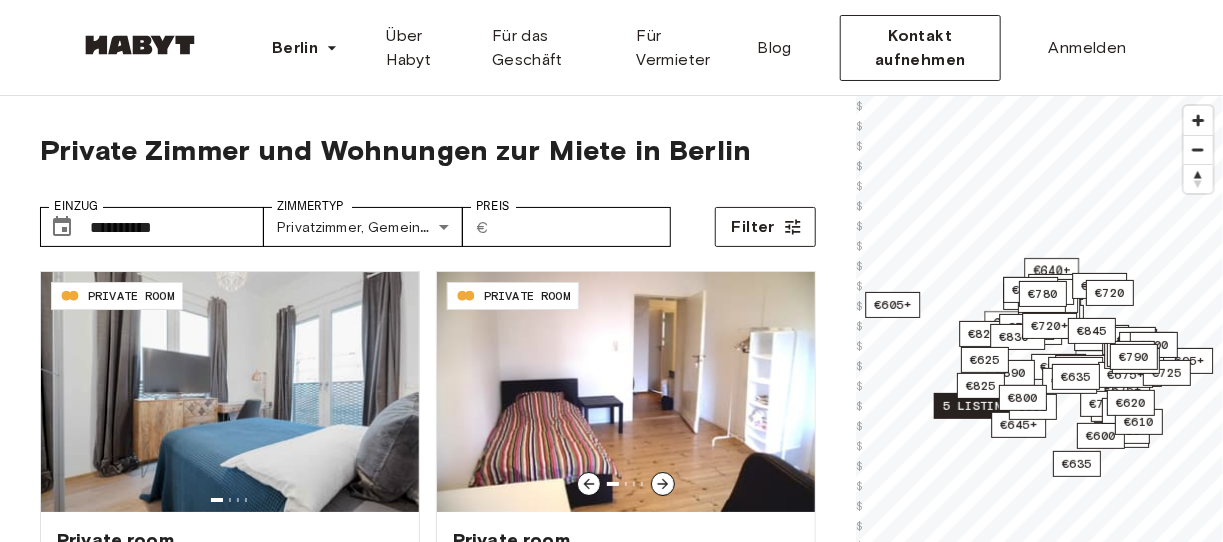 scroll, scrollTop: 233, scrollLeft: 0, axis: vertical 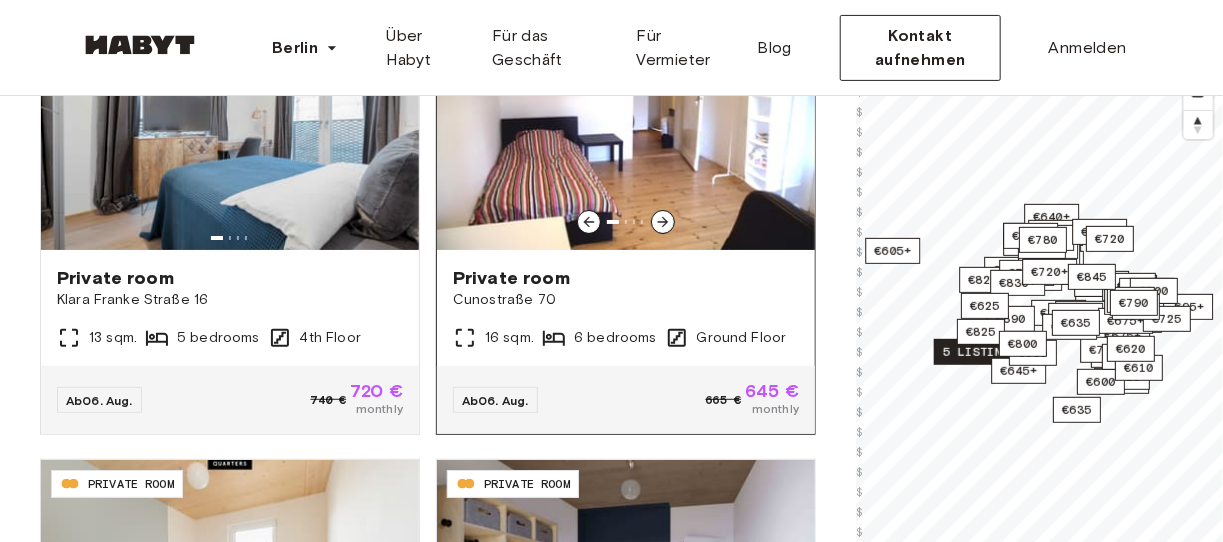 click on "Cunostraße 70" at bounding box center [626, 300] 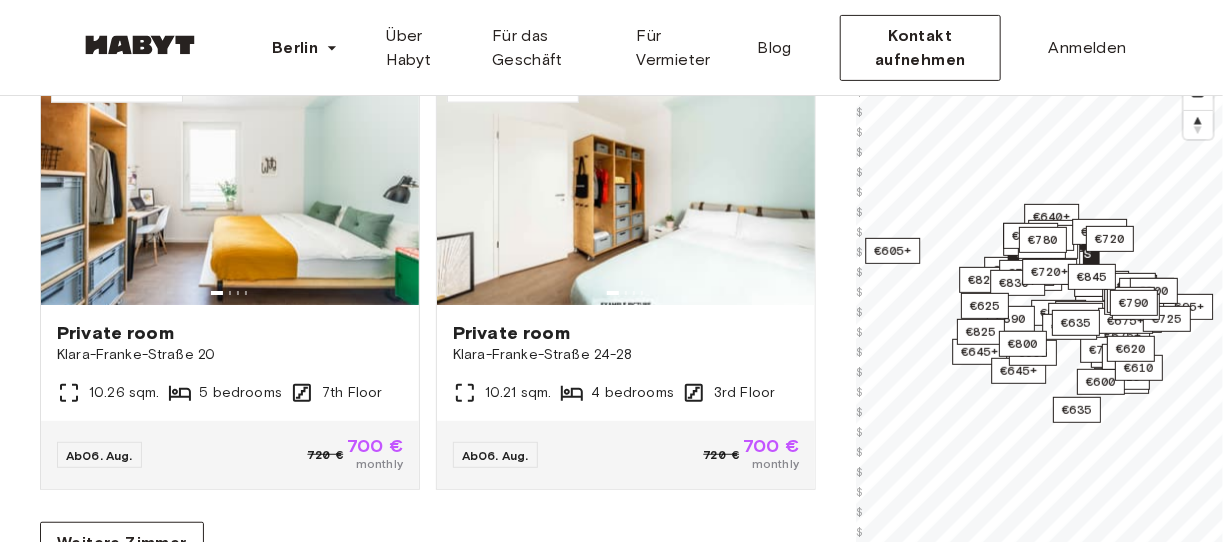 scroll, scrollTop: 4054, scrollLeft: 0, axis: vertical 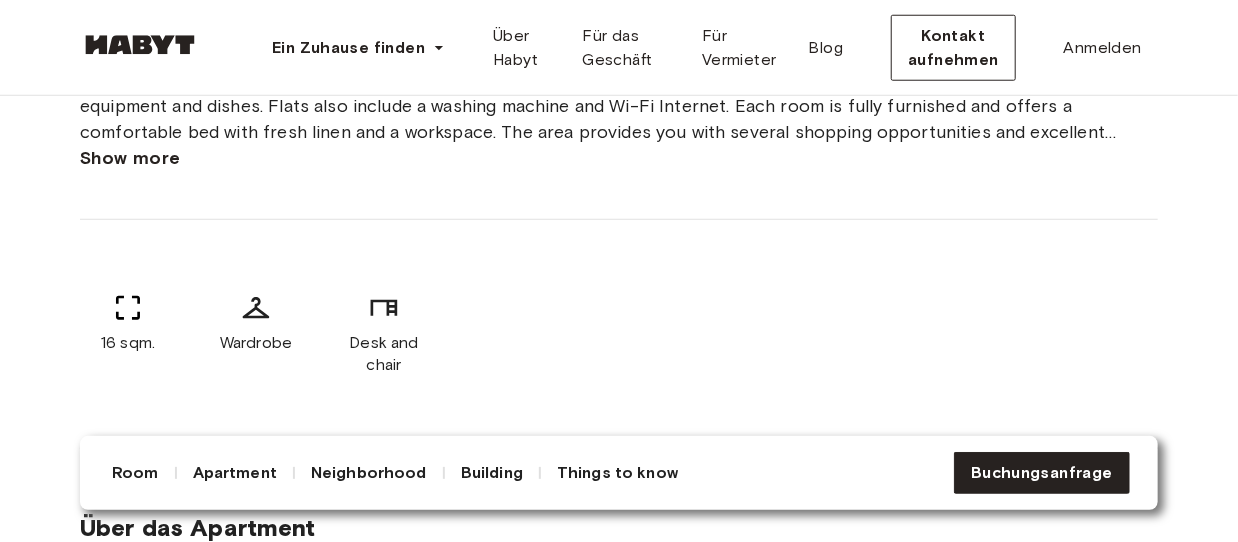 click on "Show more" at bounding box center (130, 158) 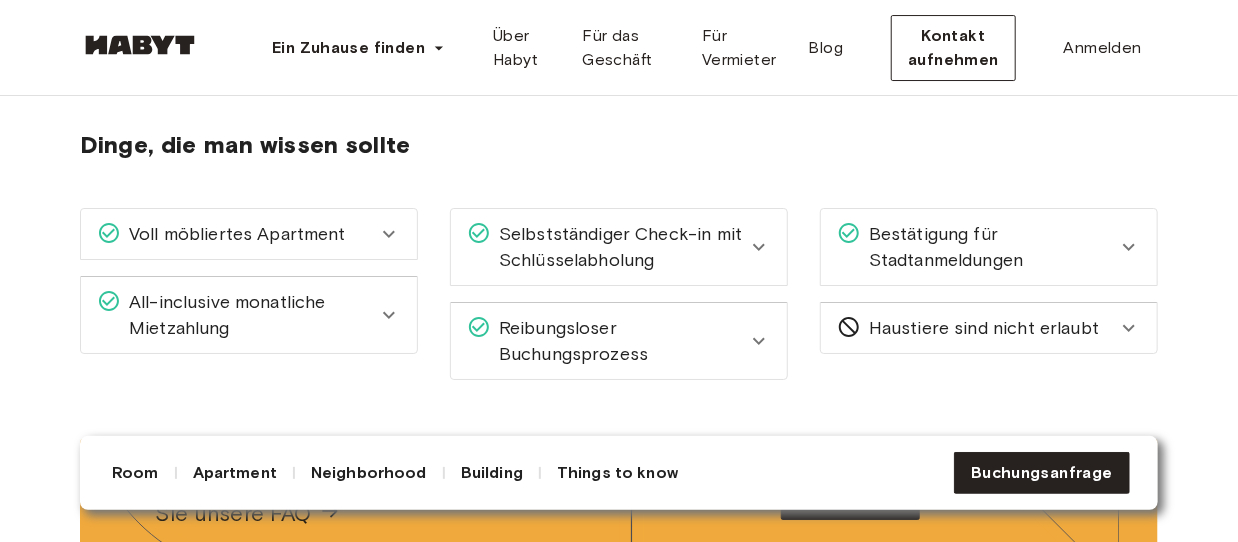 scroll, scrollTop: 3133, scrollLeft: 0, axis: vertical 